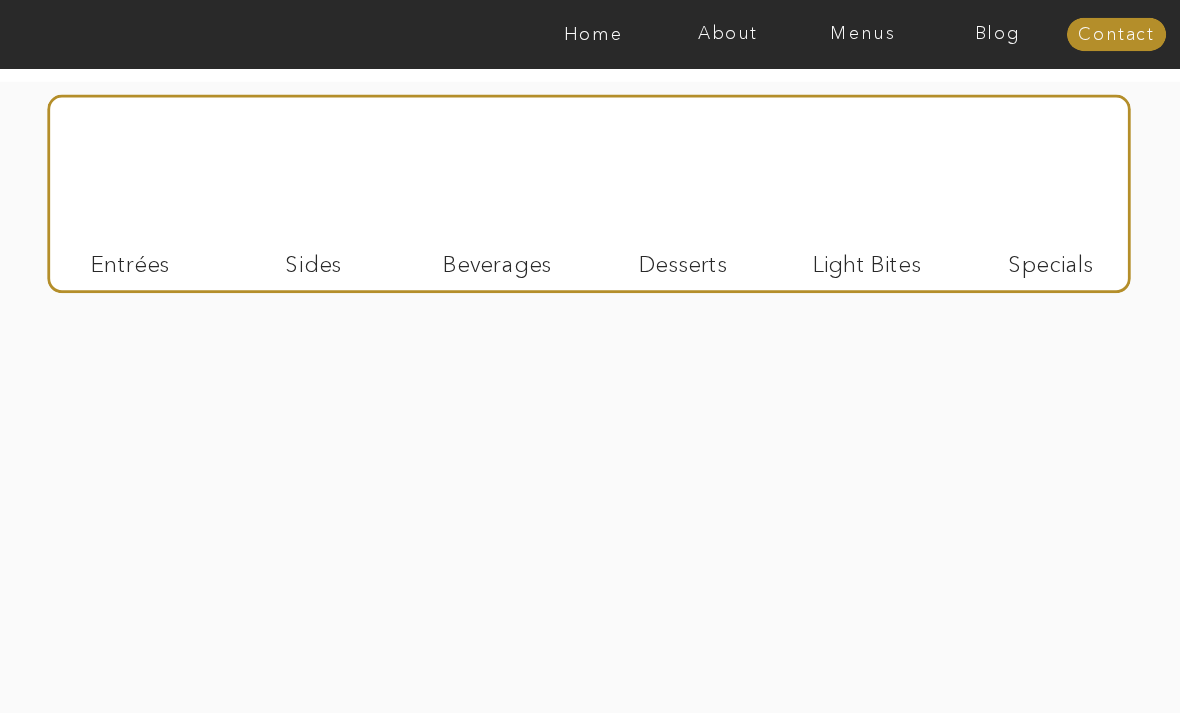 scroll, scrollTop: 2990, scrollLeft: 0, axis: vertical 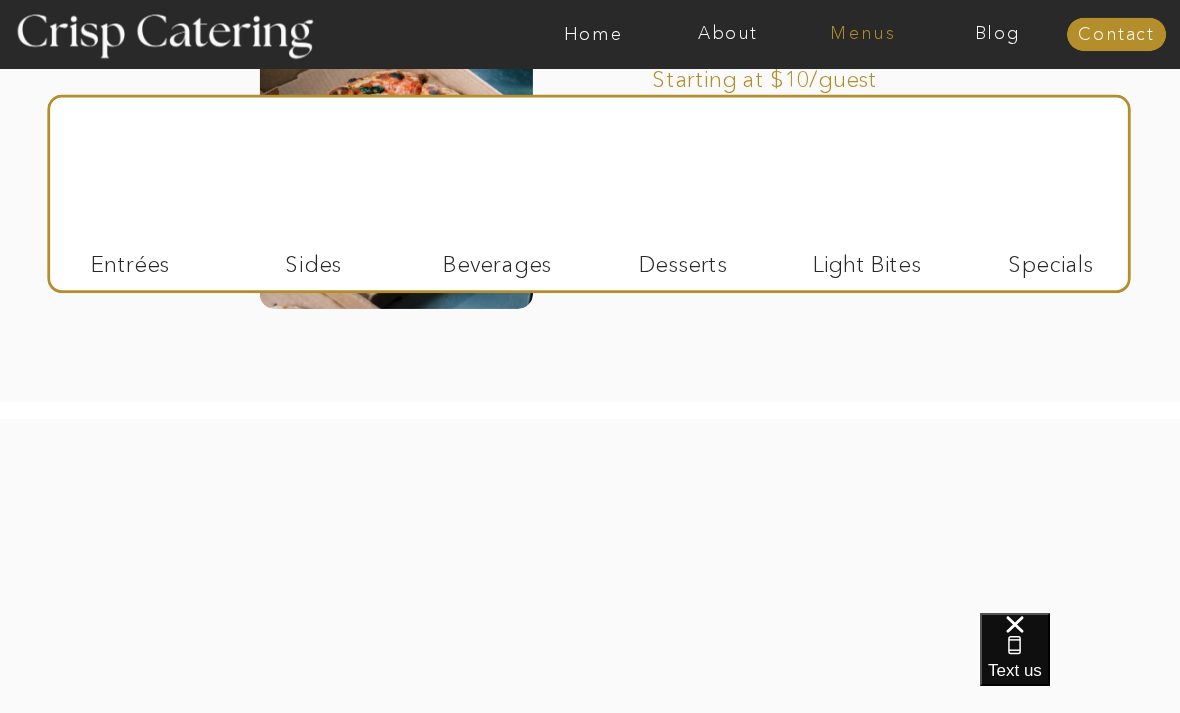 click on "Menus" at bounding box center (863, 35) 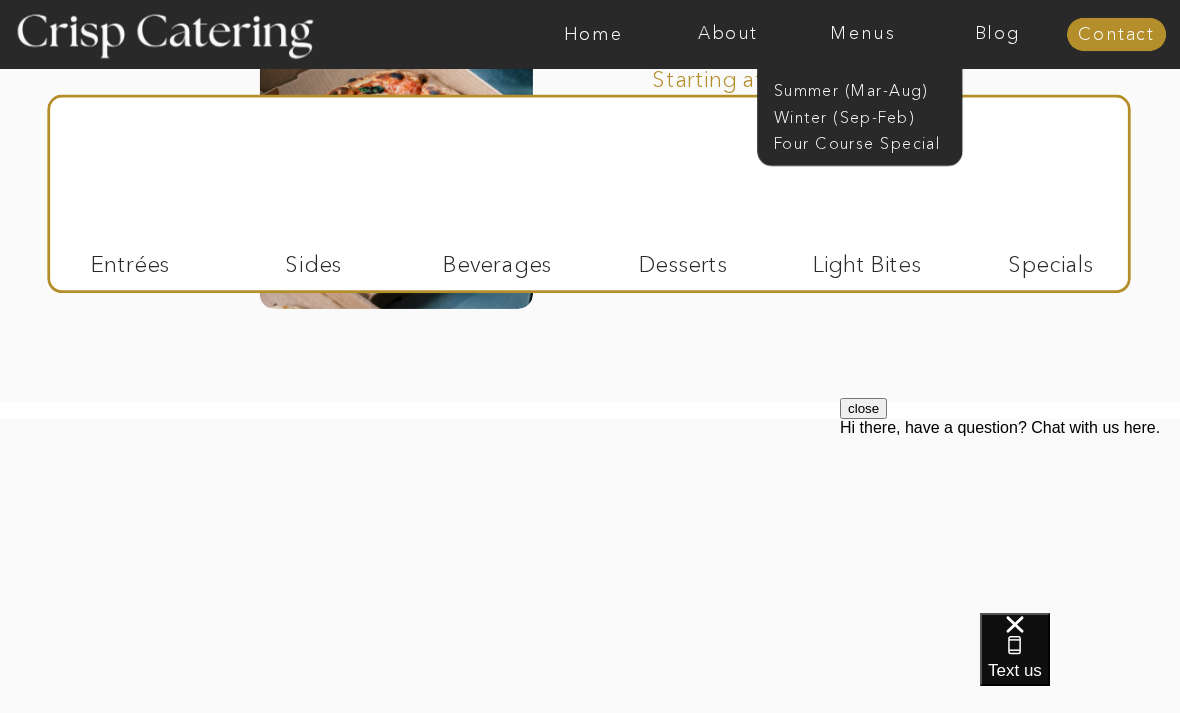 scroll, scrollTop: 0, scrollLeft: 0, axis: both 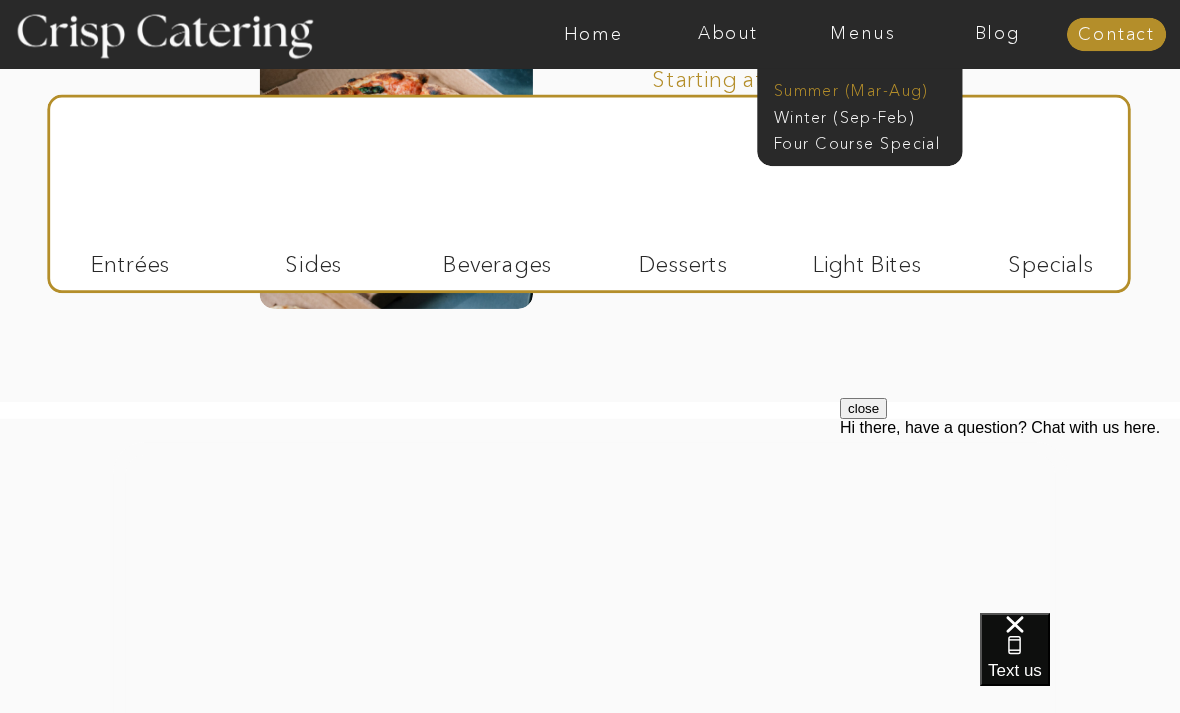 click on "Summer (Mar-Aug)" at bounding box center (871, 89) 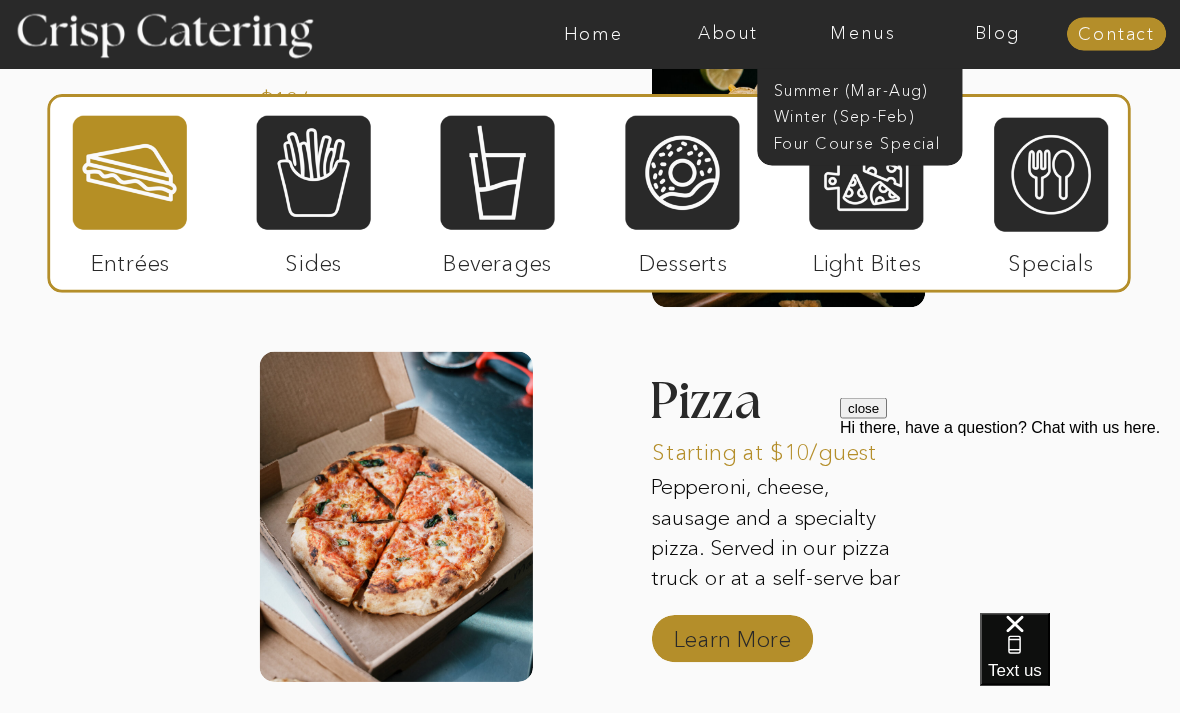scroll, scrollTop: 2617, scrollLeft: 0, axis: vertical 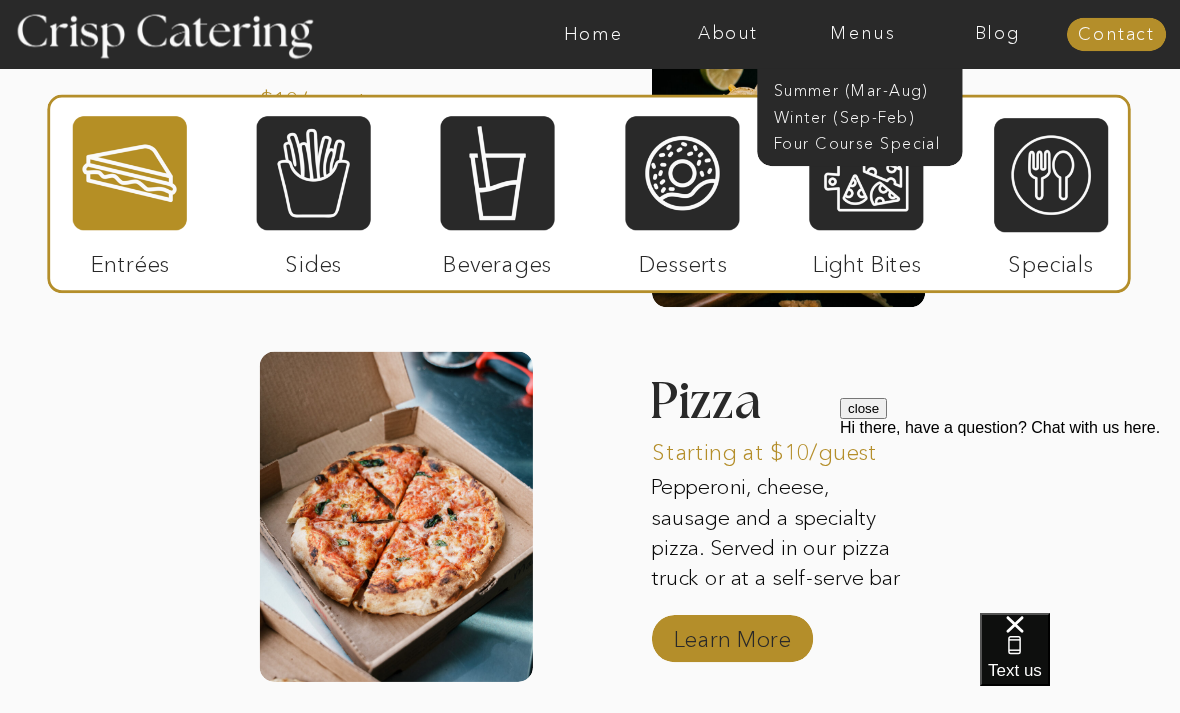 click on "Learn More" at bounding box center [732, 633] 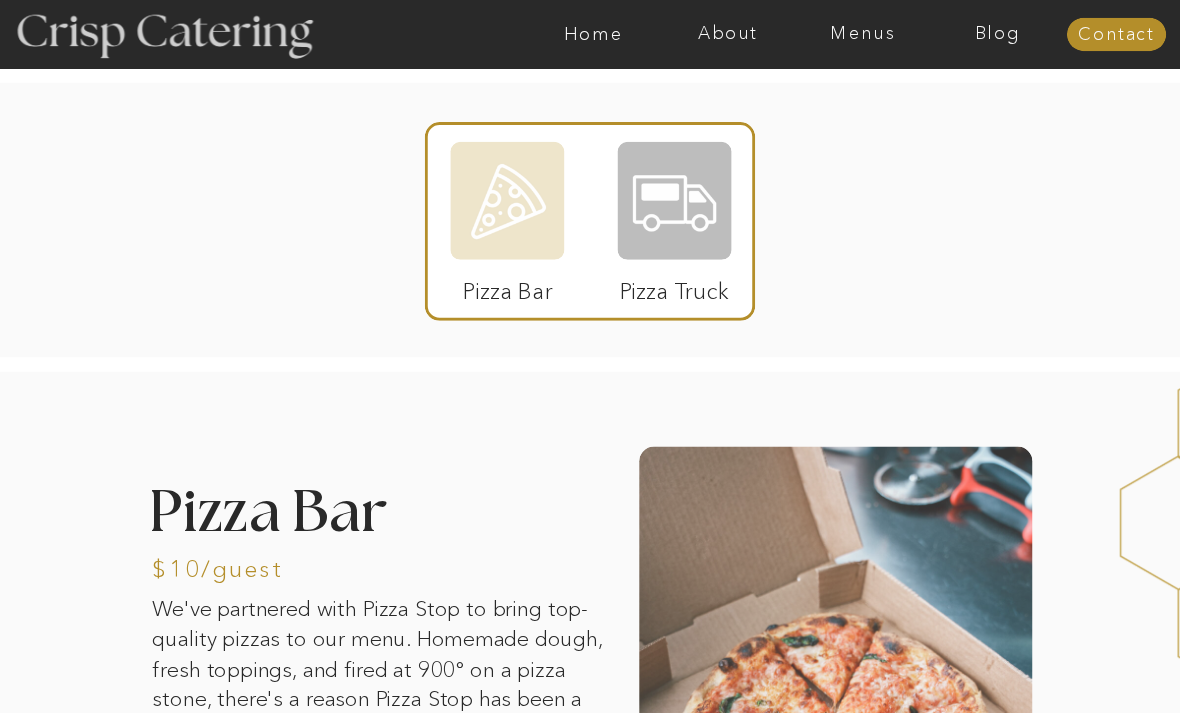 scroll, scrollTop: 0, scrollLeft: 0, axis: both 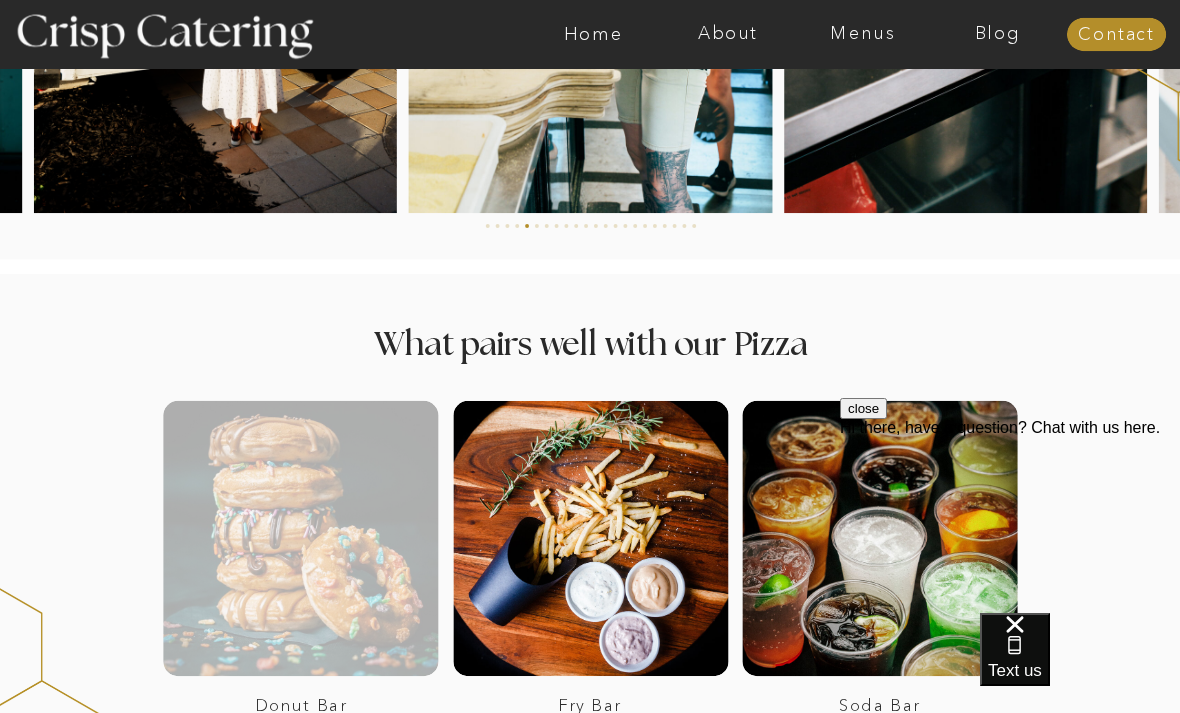 click at bounding box center [300, 538] 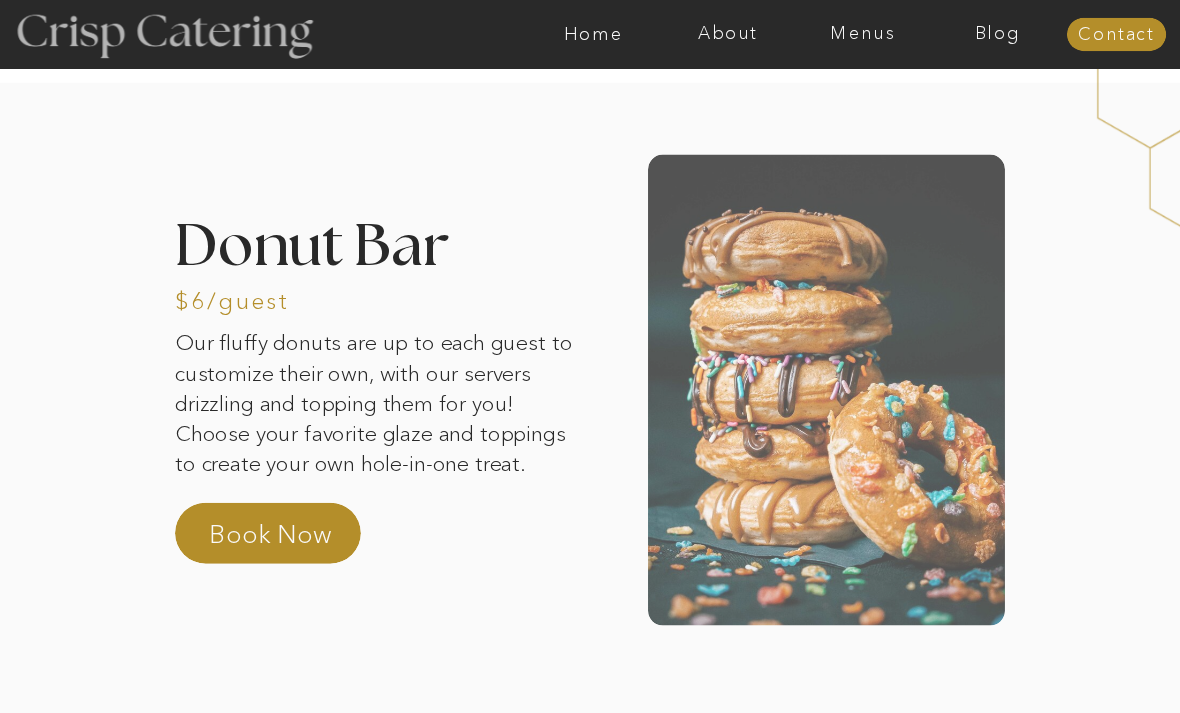 scroll, scrollTop: 0, scrollLeft: 0, axis: both 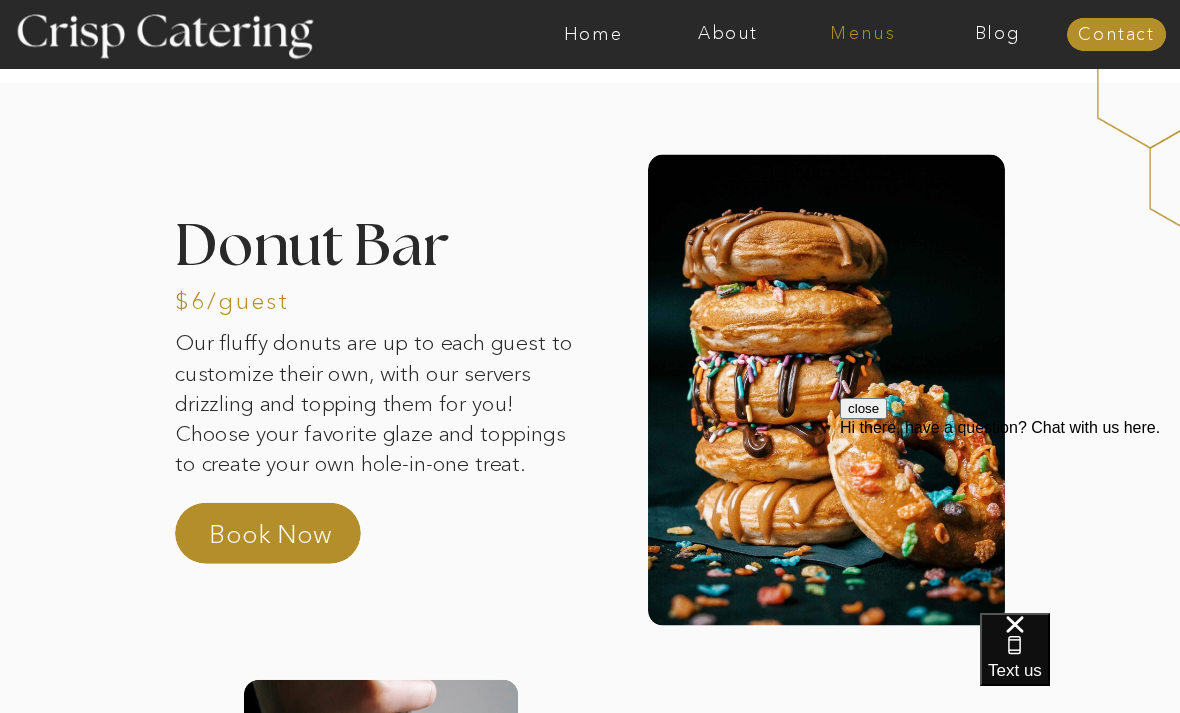 click on "Menus" at bounding box center [863, 35] 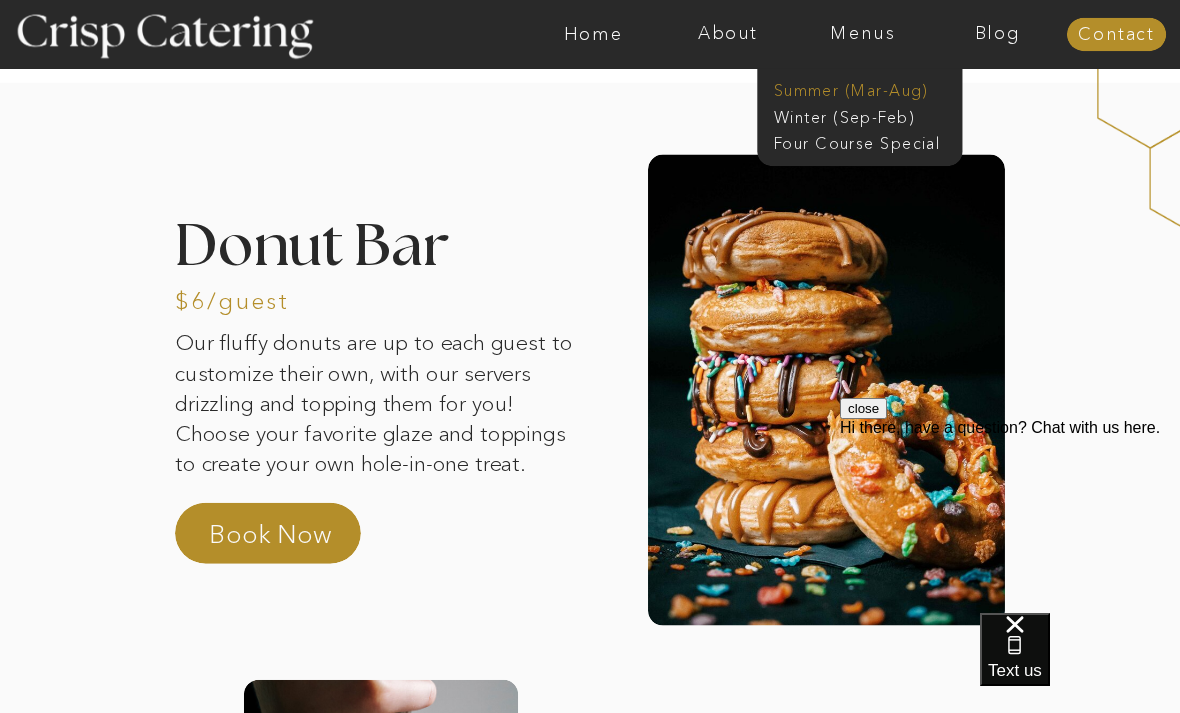 click on "Summer (Mar-Aug)" at bounding box center [871, 89] 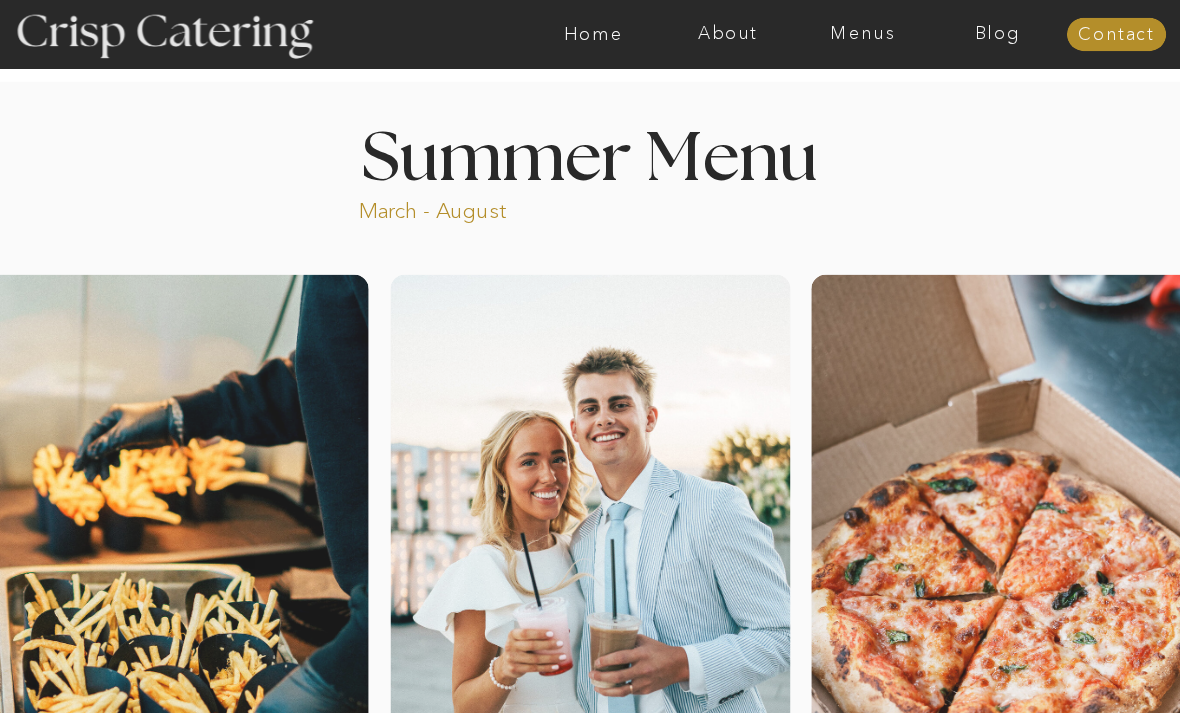 scroll, scrollTop: 0, scrollLeft: 0, axis: both 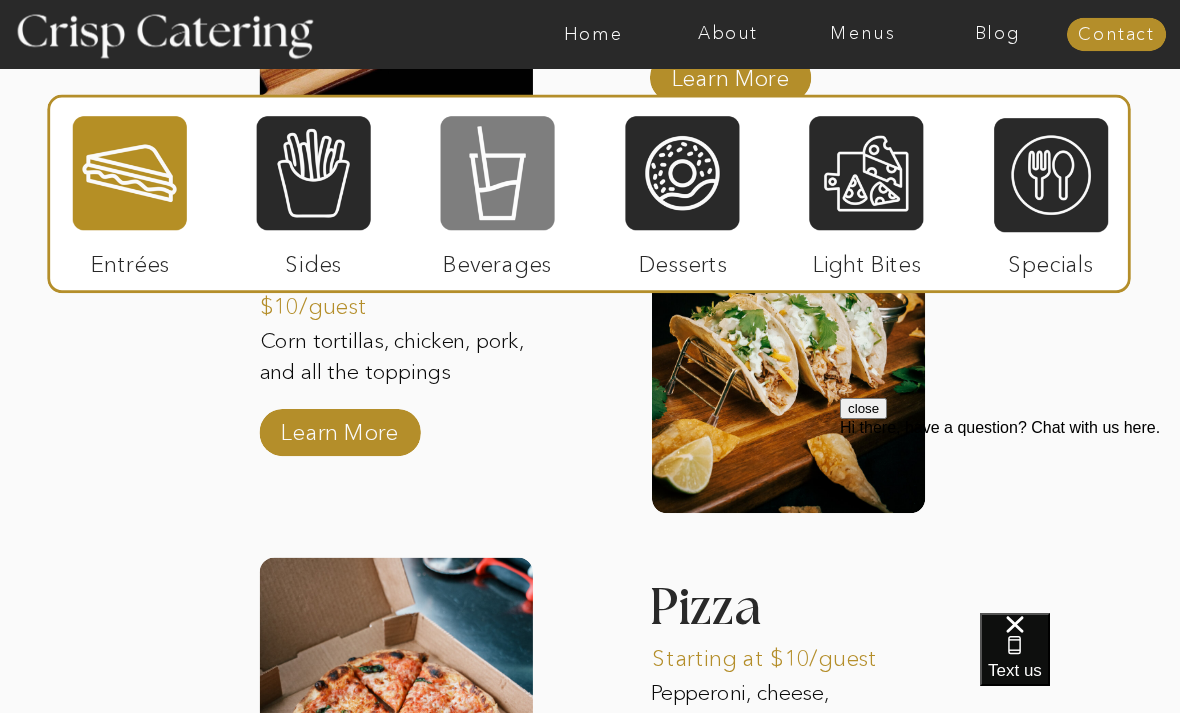click at bounding box center (498, 173) 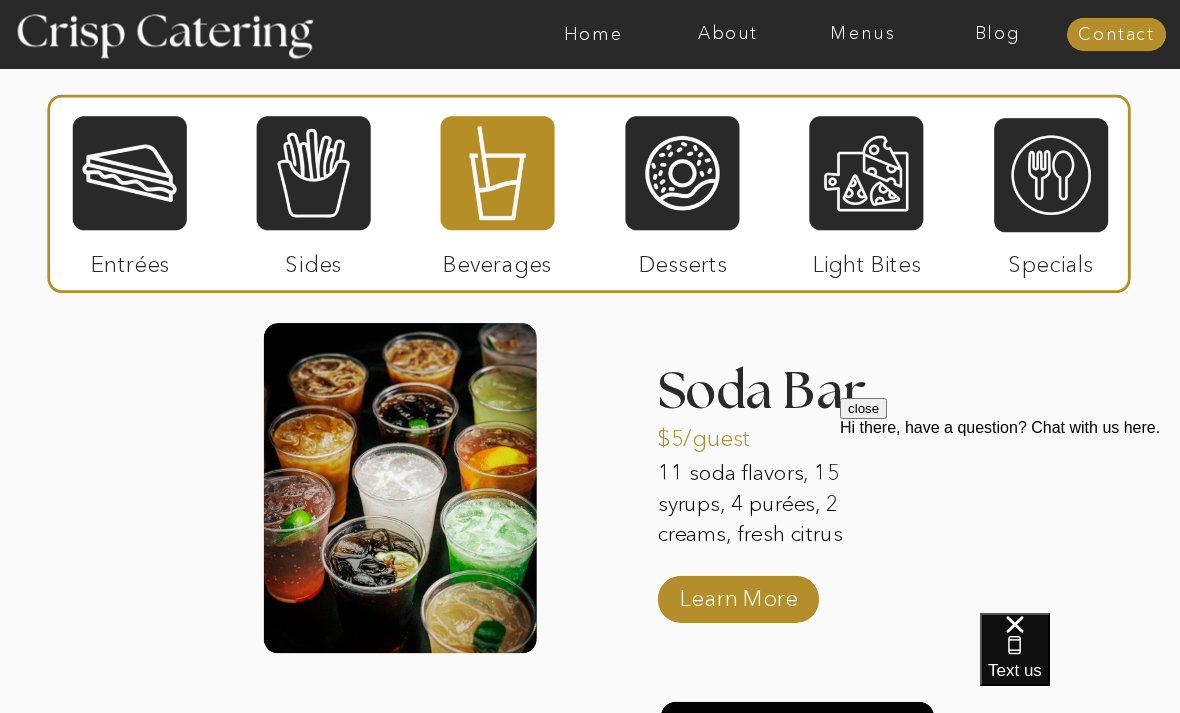 scroll, scrollTop: 1878, scrollLeft: 0, axis: vertical 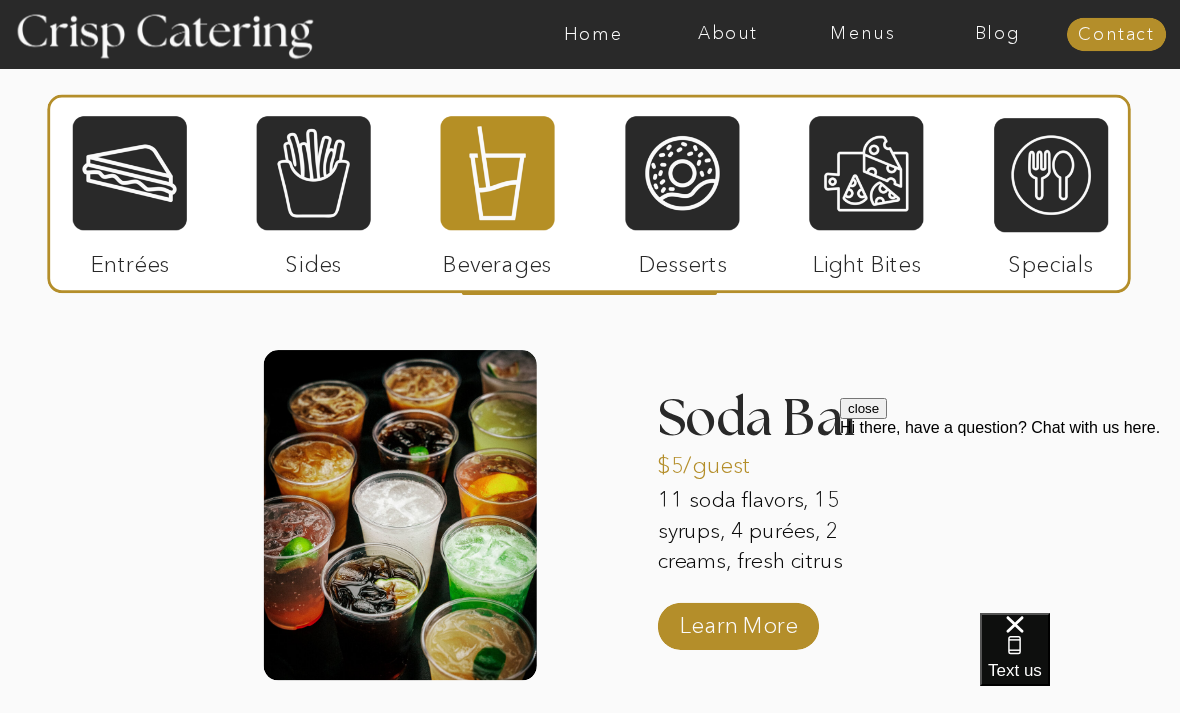 click at bounding box center [667, 34] 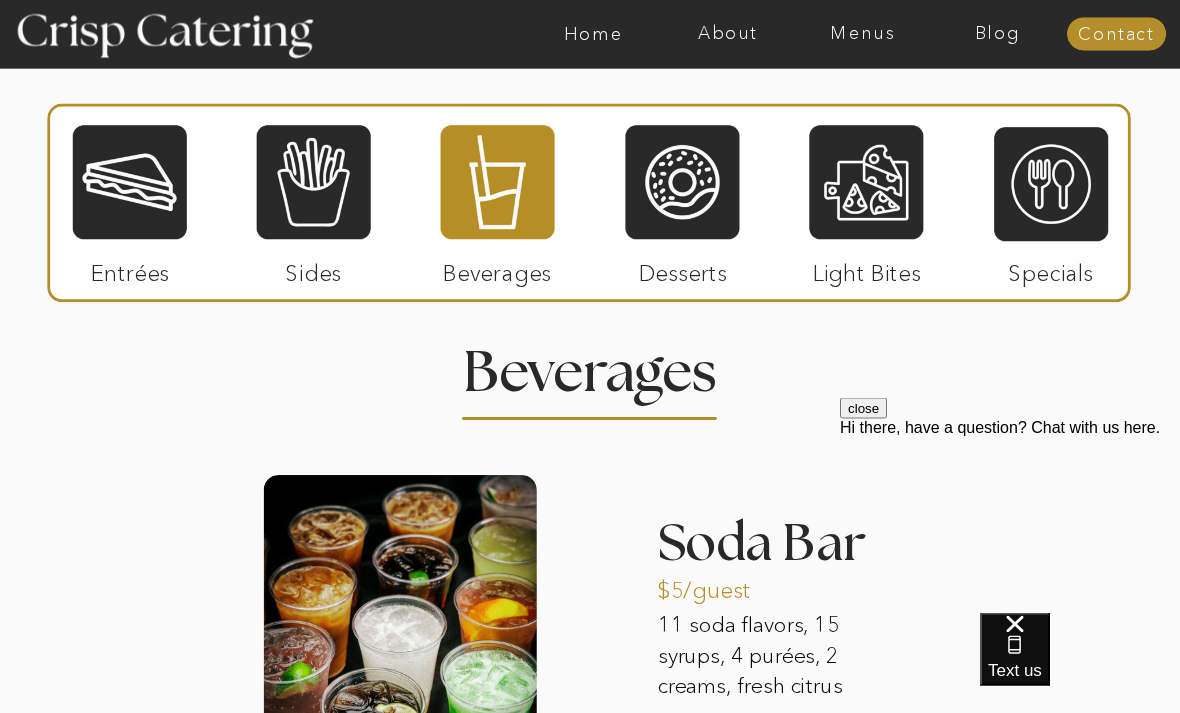 scroll, scrollTop: 1749, scrollLeft: 0, axis: vertical 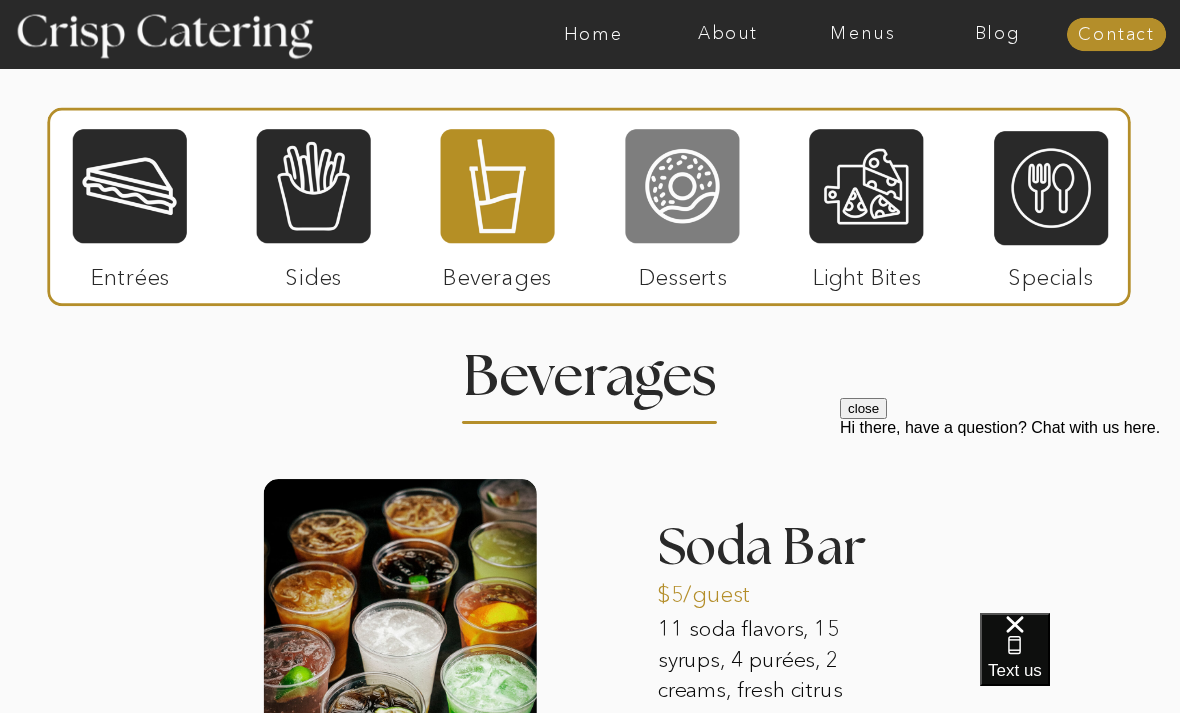 click at bounding box center (682, 186) 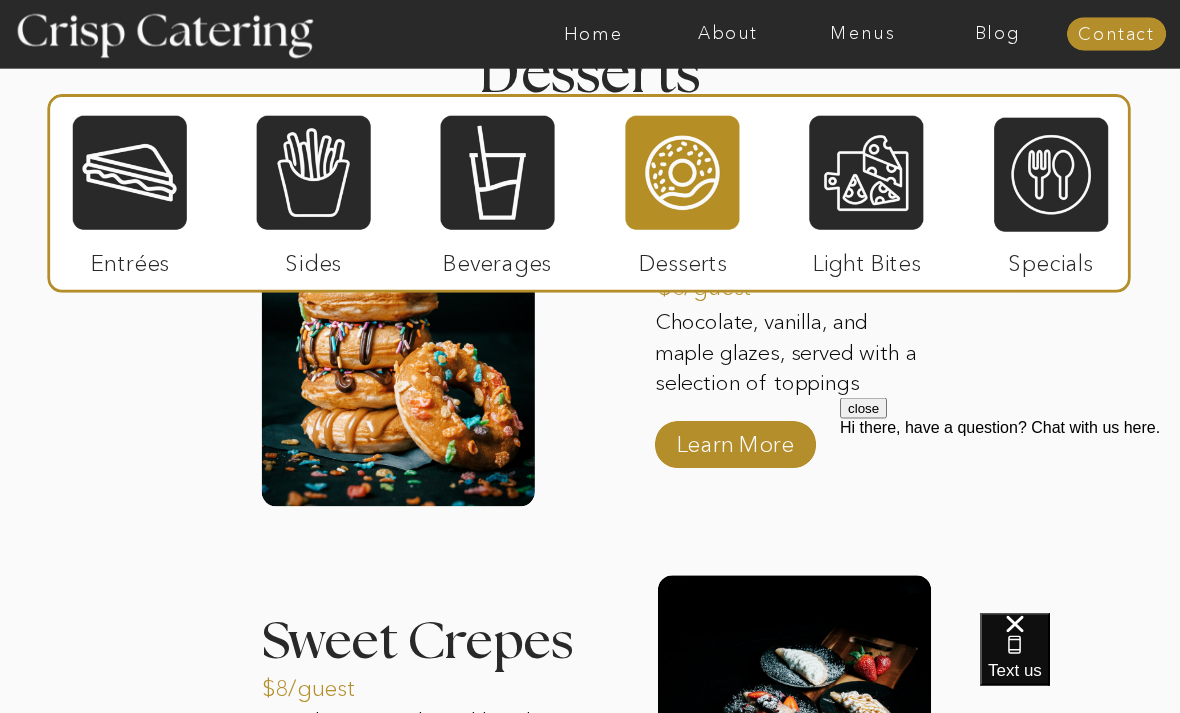 scroll, scrollTop: 2050, scrollLeft: 0, axis: vertical 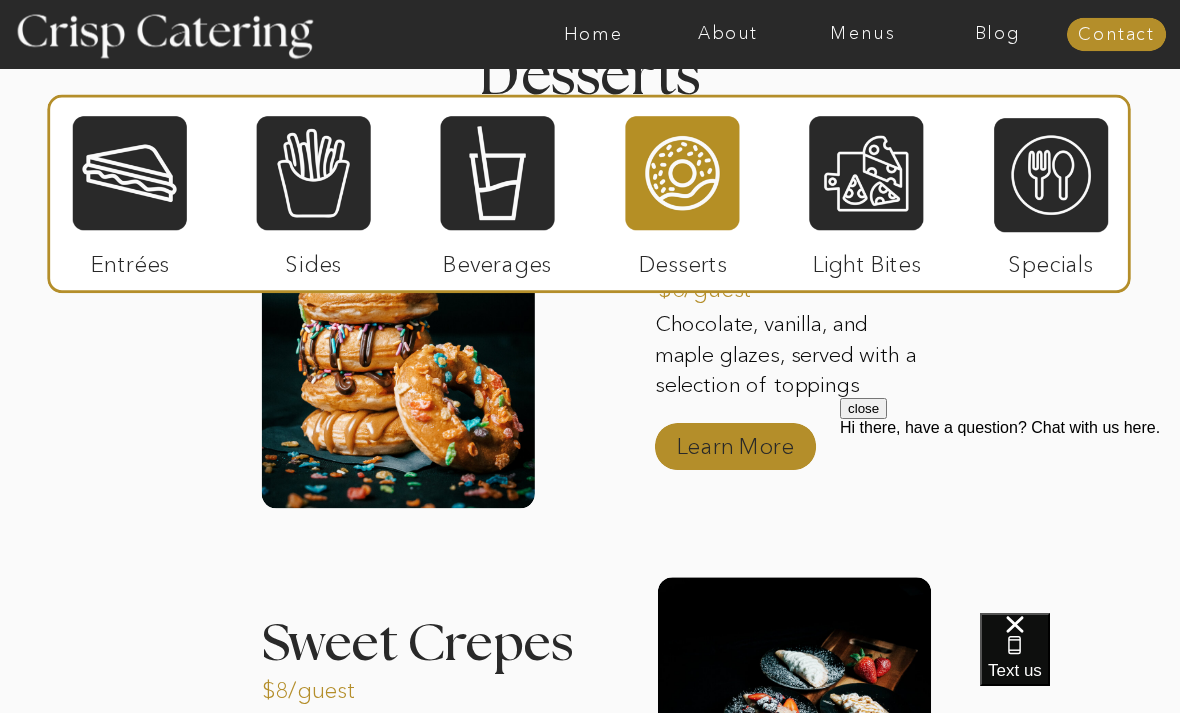 click on "Learn More" at bounding box center [735, 441] 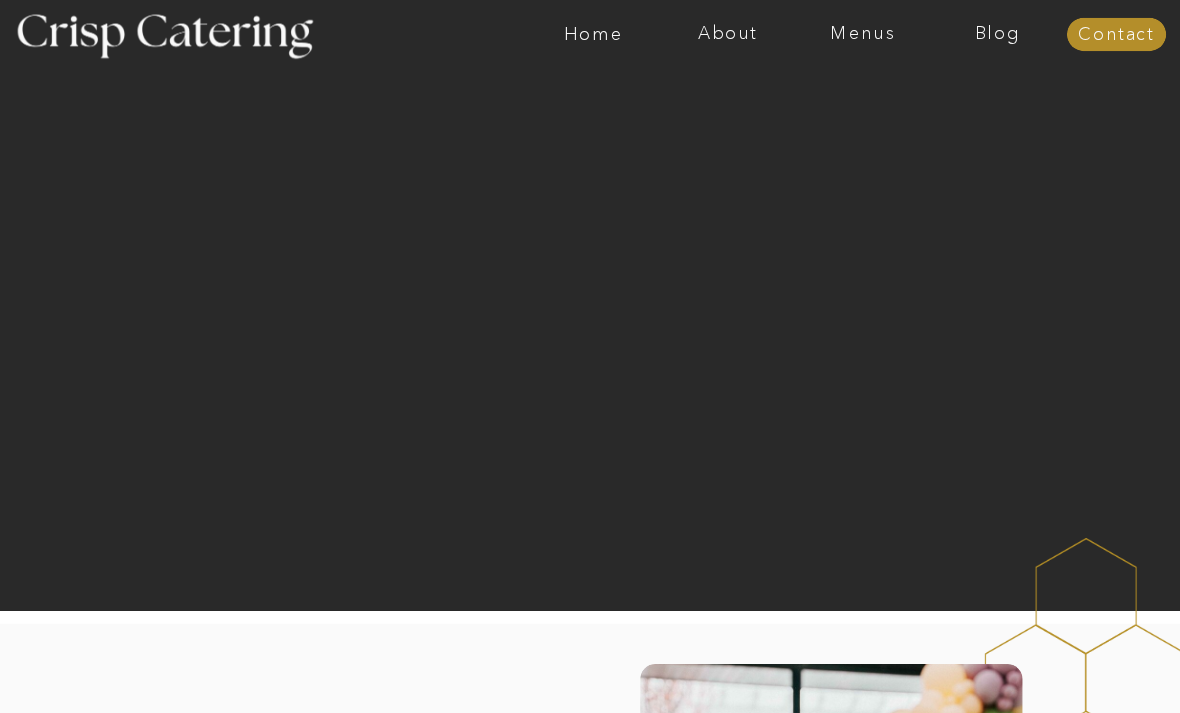 scroll, scrollTop: 0, scrollLeft: 0, axis: both 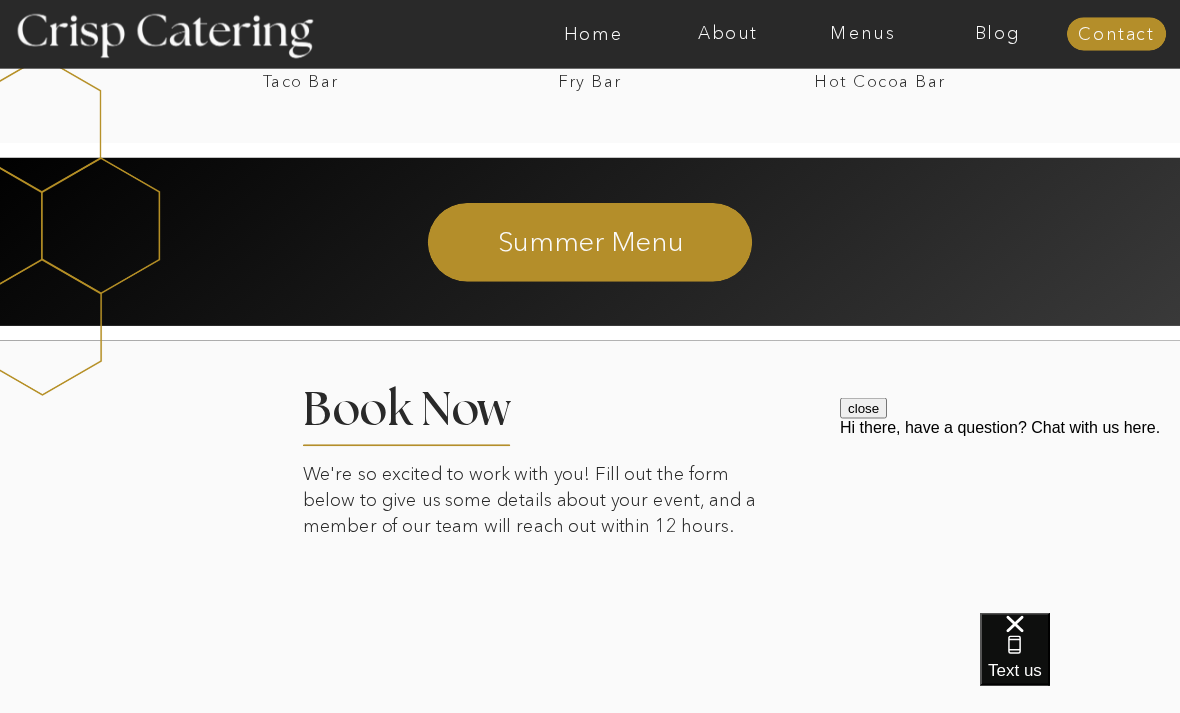 click at bounding box center (590, 243) 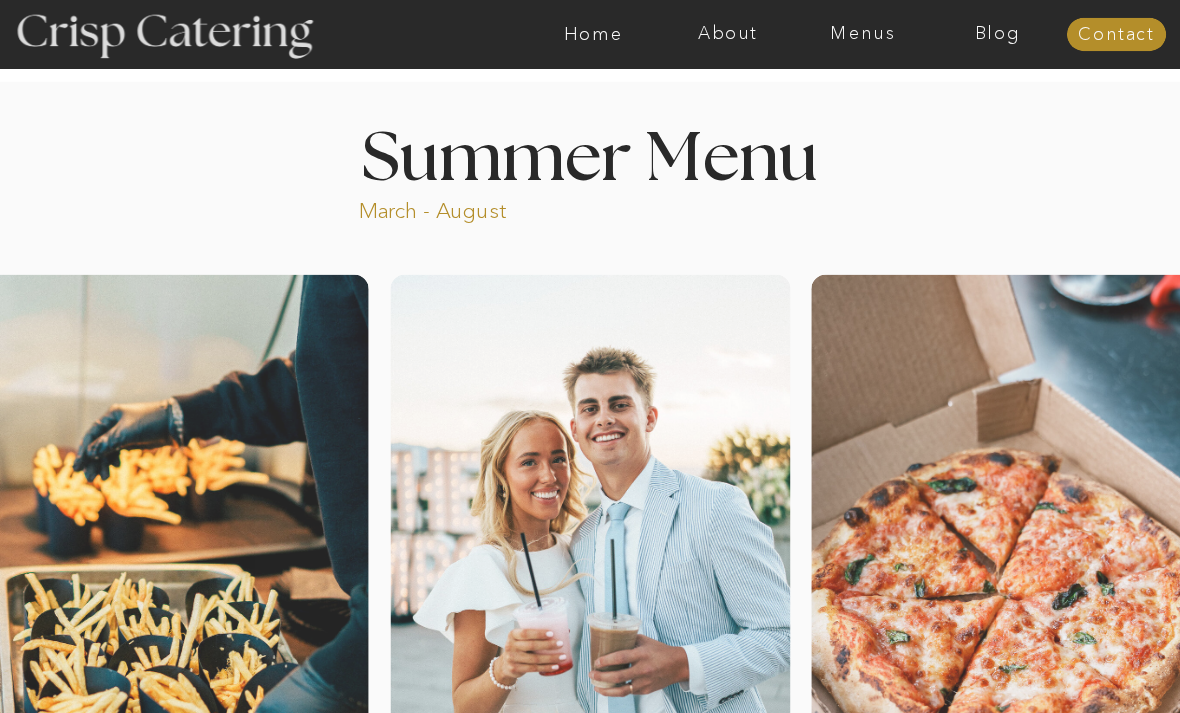 scroll, scrollTop: 0, scrollLeft: 0, axis: both 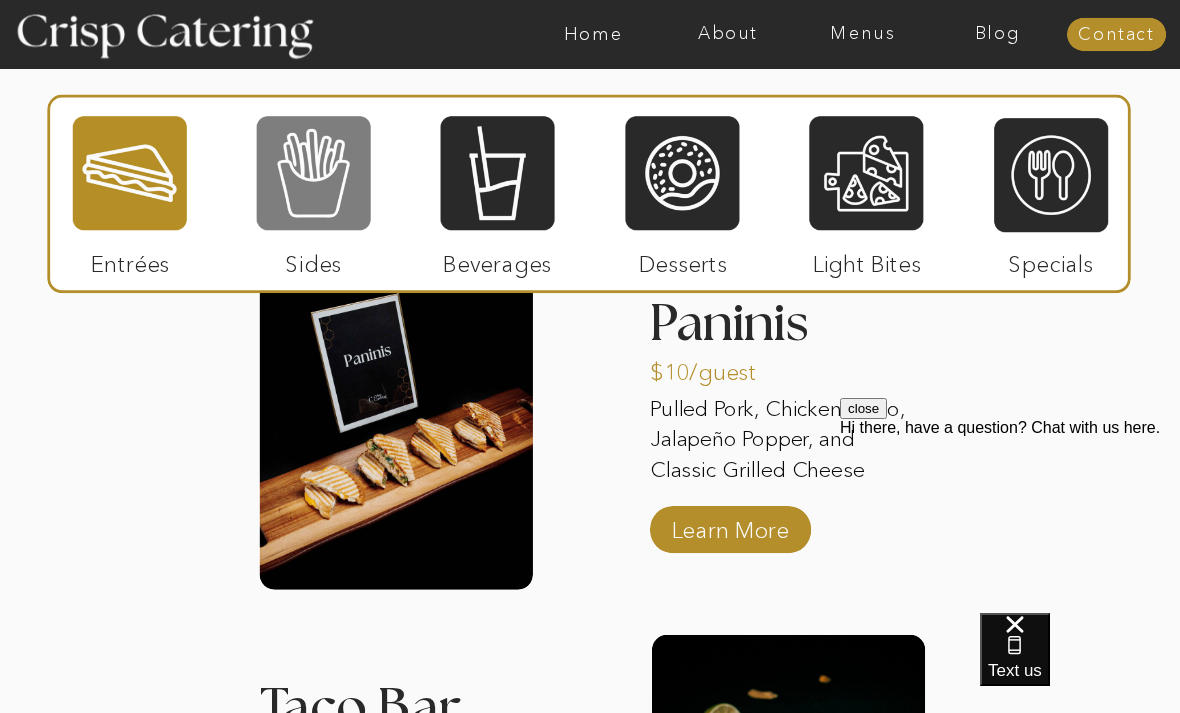 click at bounding box center [314, 173] 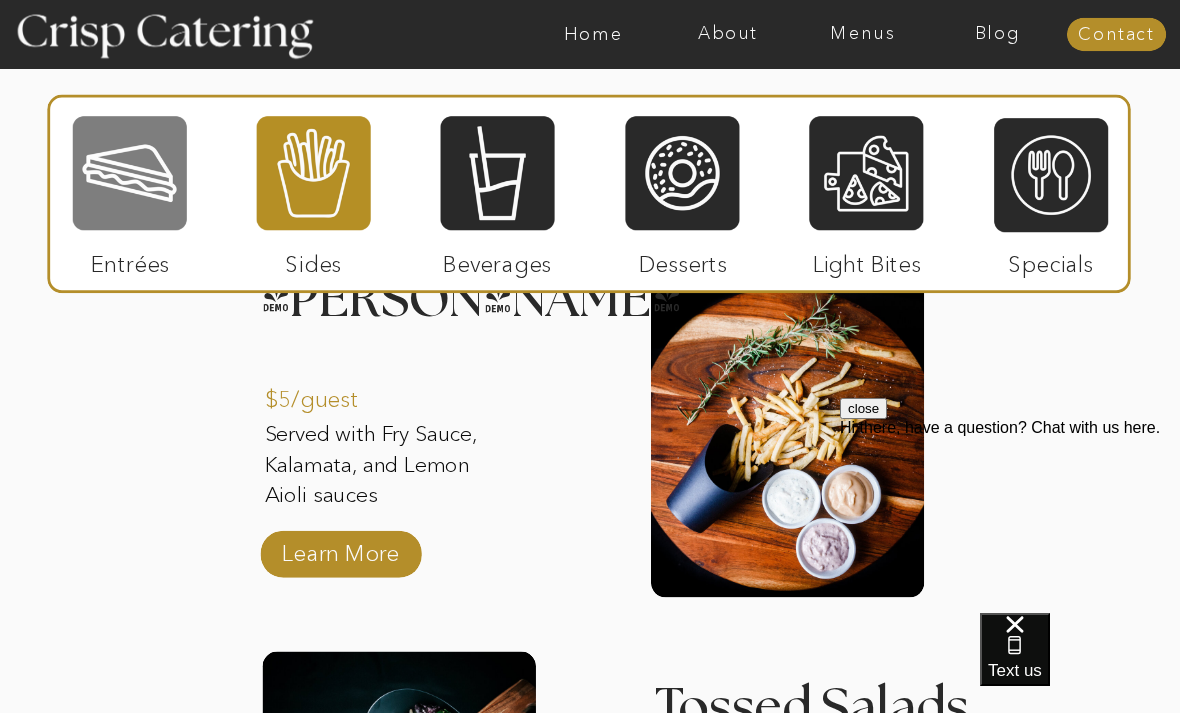 click at bounding box center [130, 173] 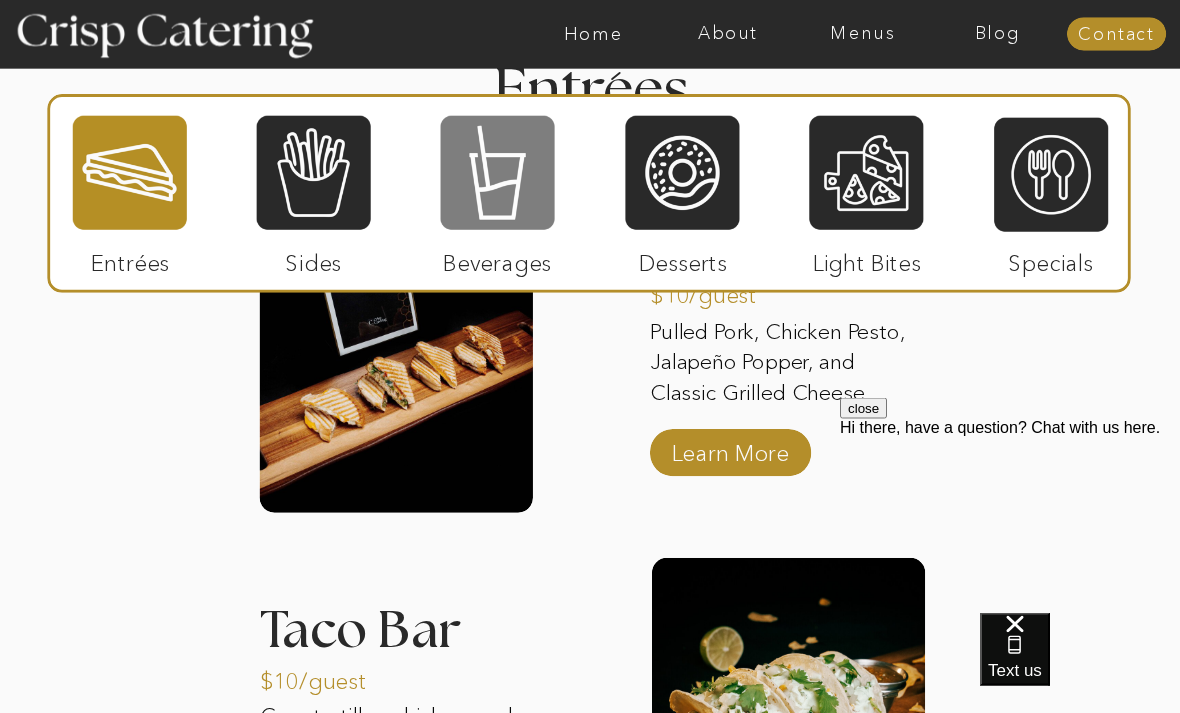 scroll, scrollTop: 2036, scrollLeft: 0, axis: vertical 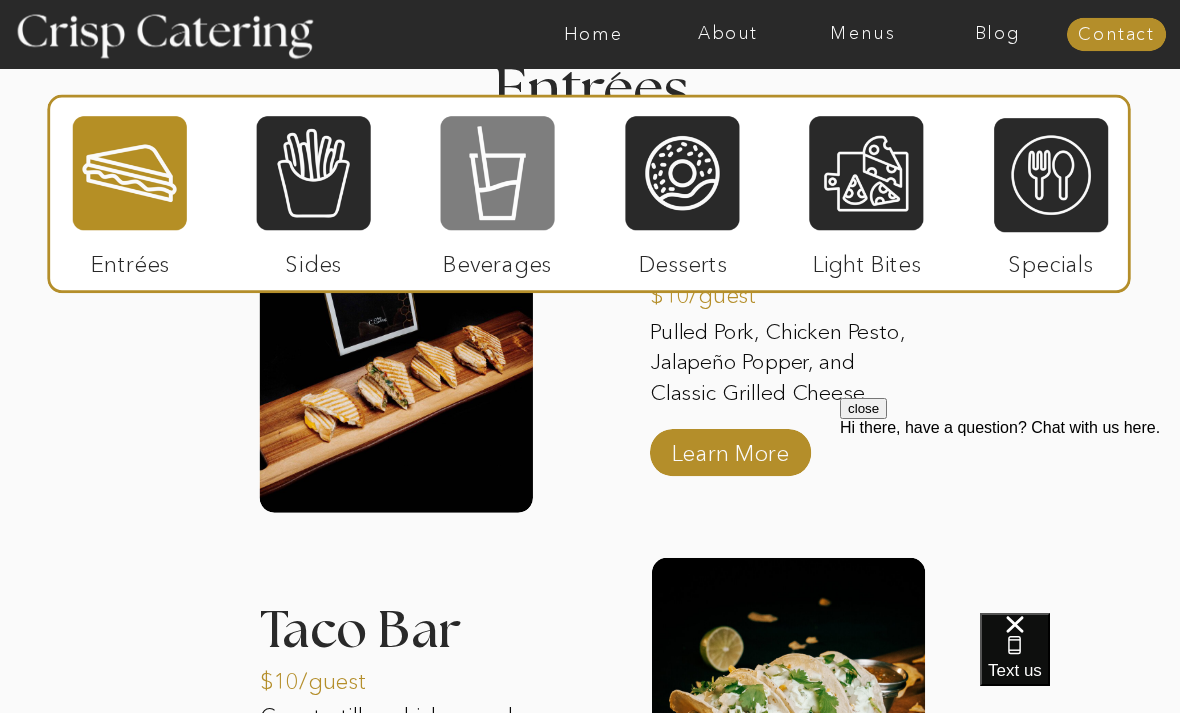 click at bounding box center (498, 173) 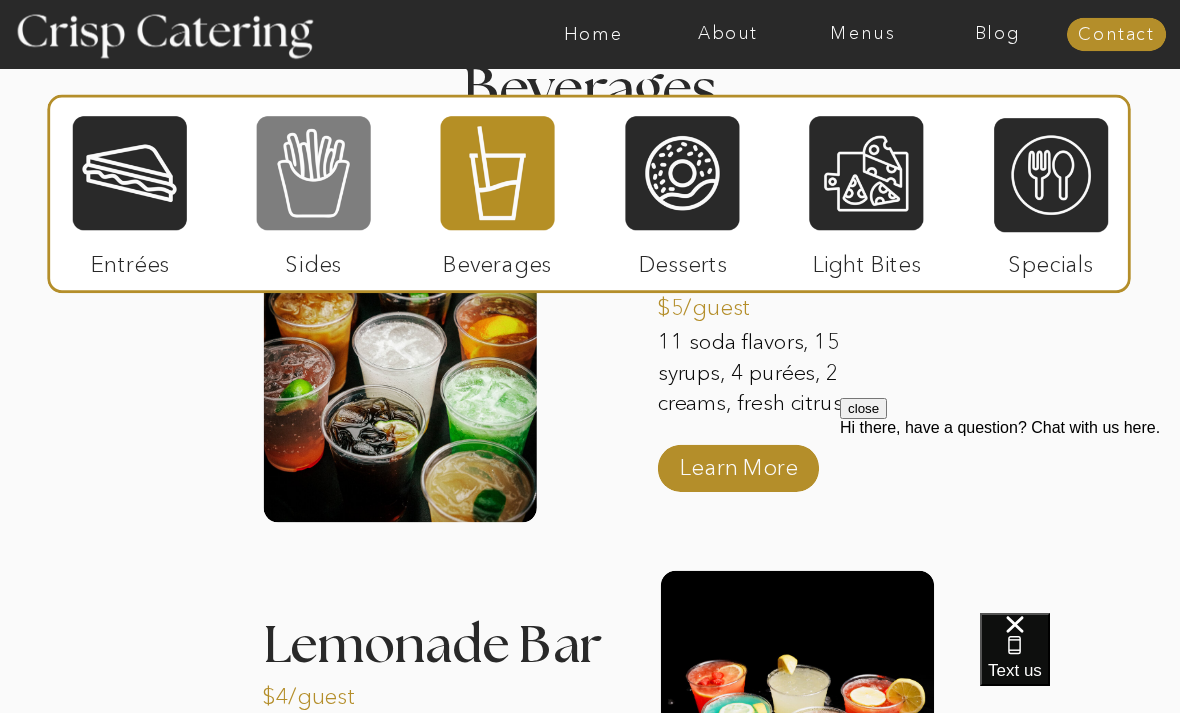 click at bounding box center (314, 173) 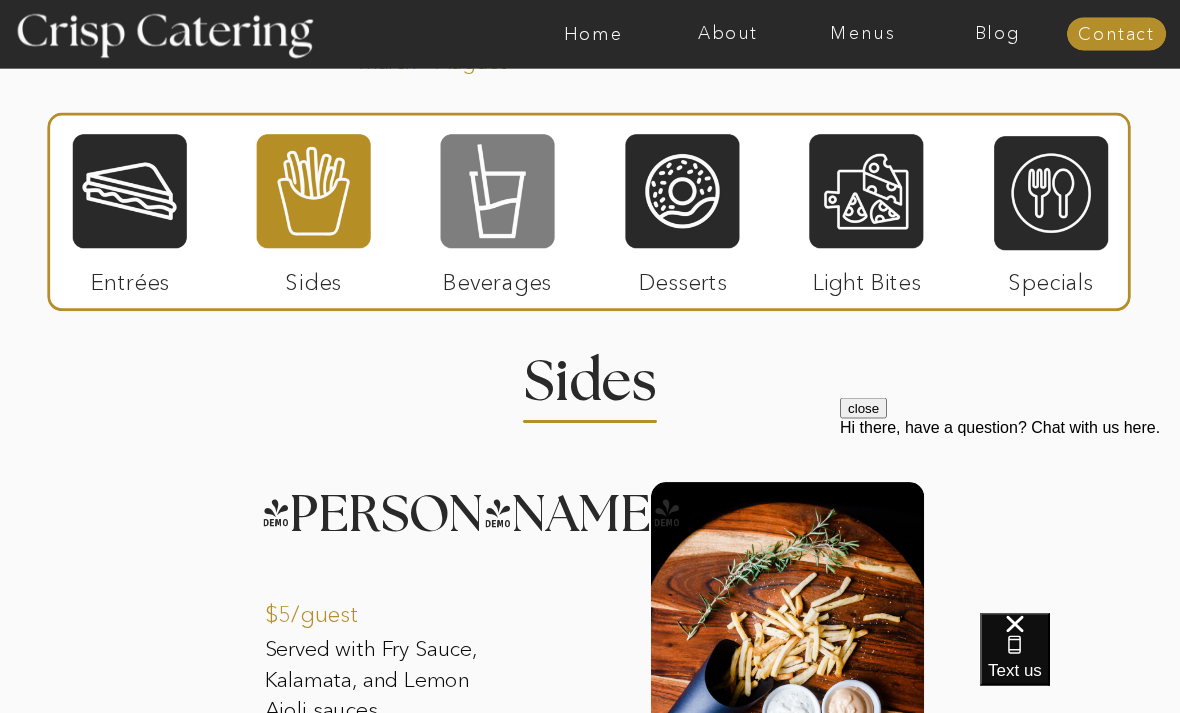 scroll, scrollTop: 1744, scrollLeft: 0, axis: vertical 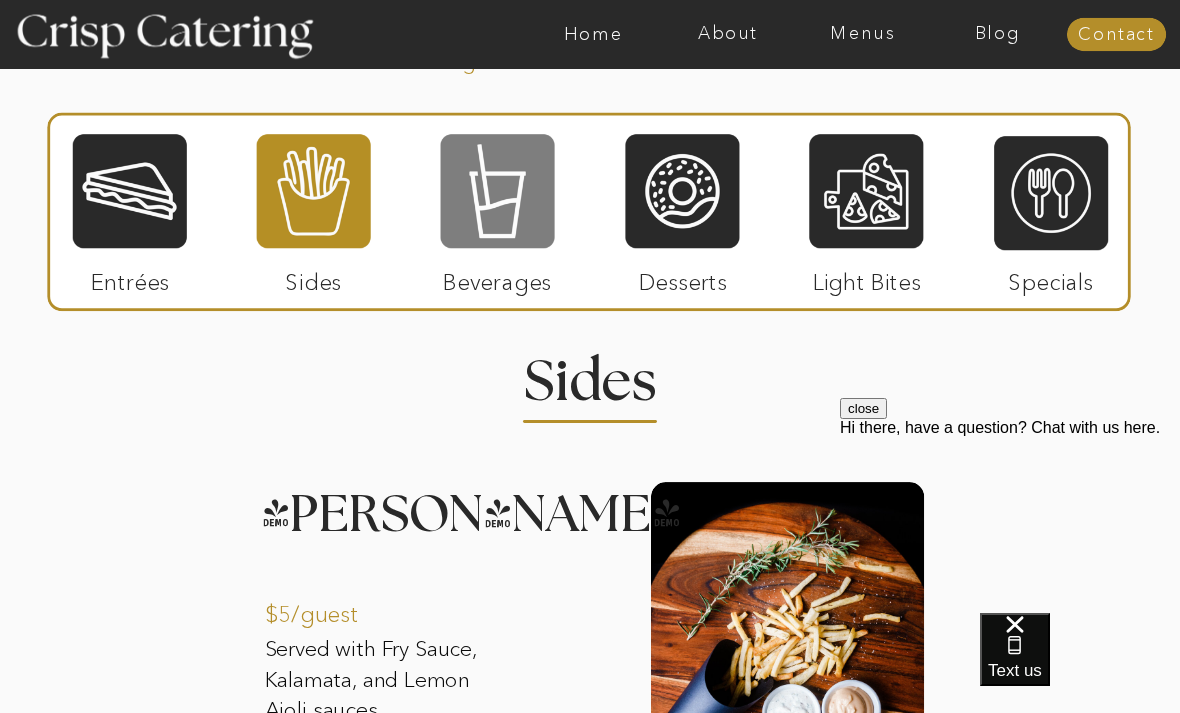 click at bounding box center (498, 191) 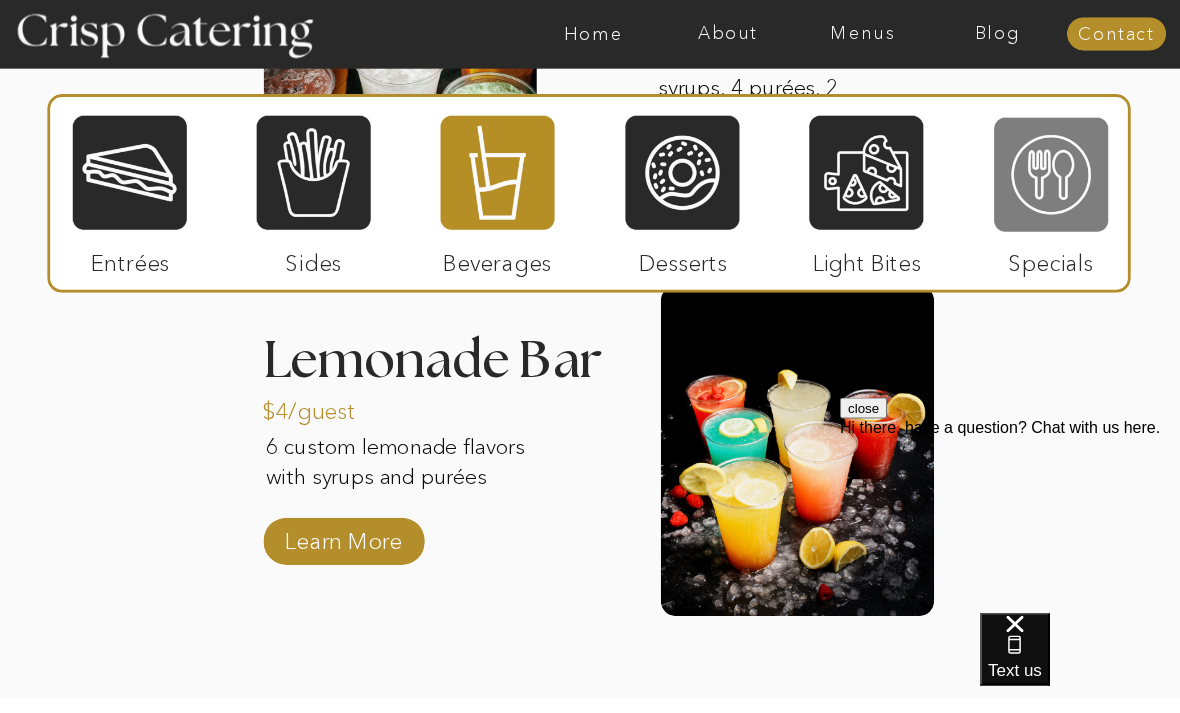 scroll, scrollTop: 2321, scrollLeft: 0, axis: vertical 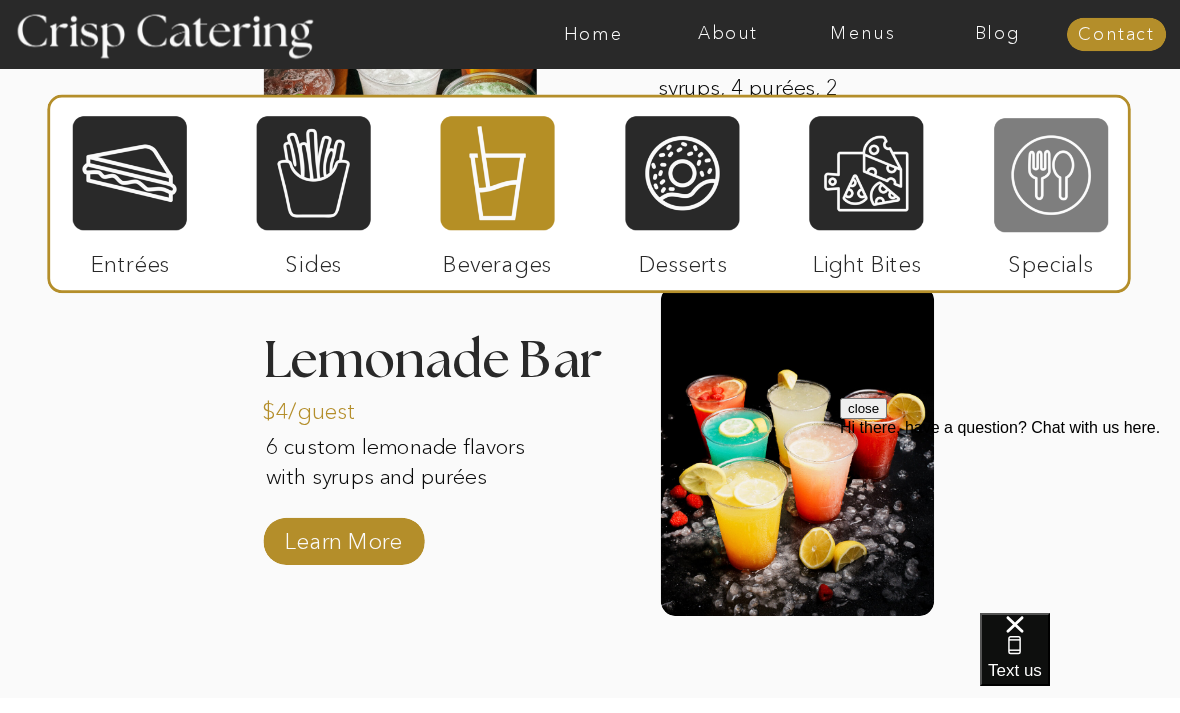 click at bounding box center [1051, 175] 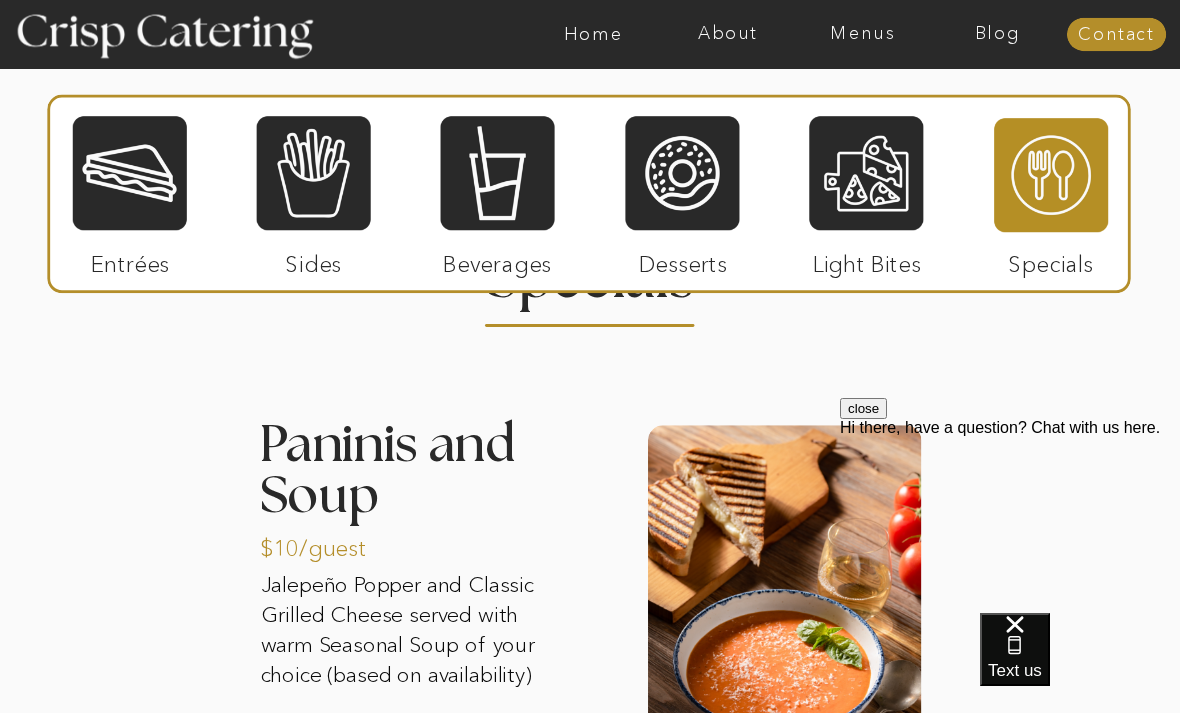 scroll, scrollTop: 1845, scrollLeft: 0, axis: vertical 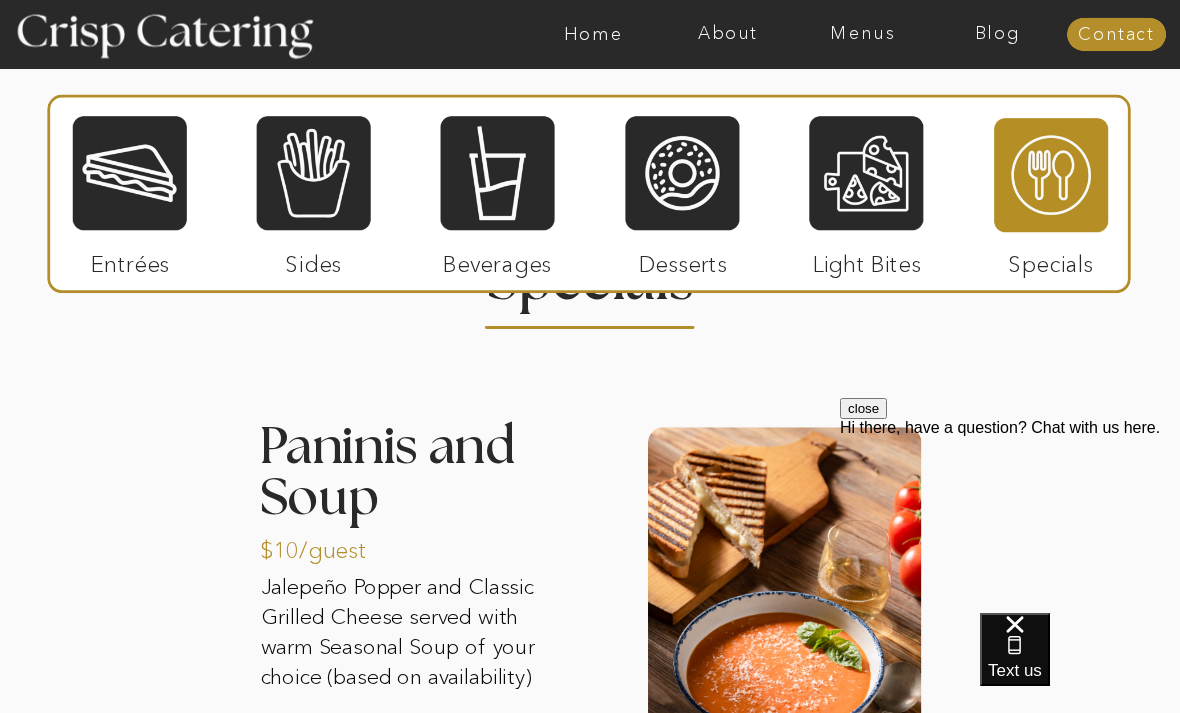 click at bounding box center [589, 194] 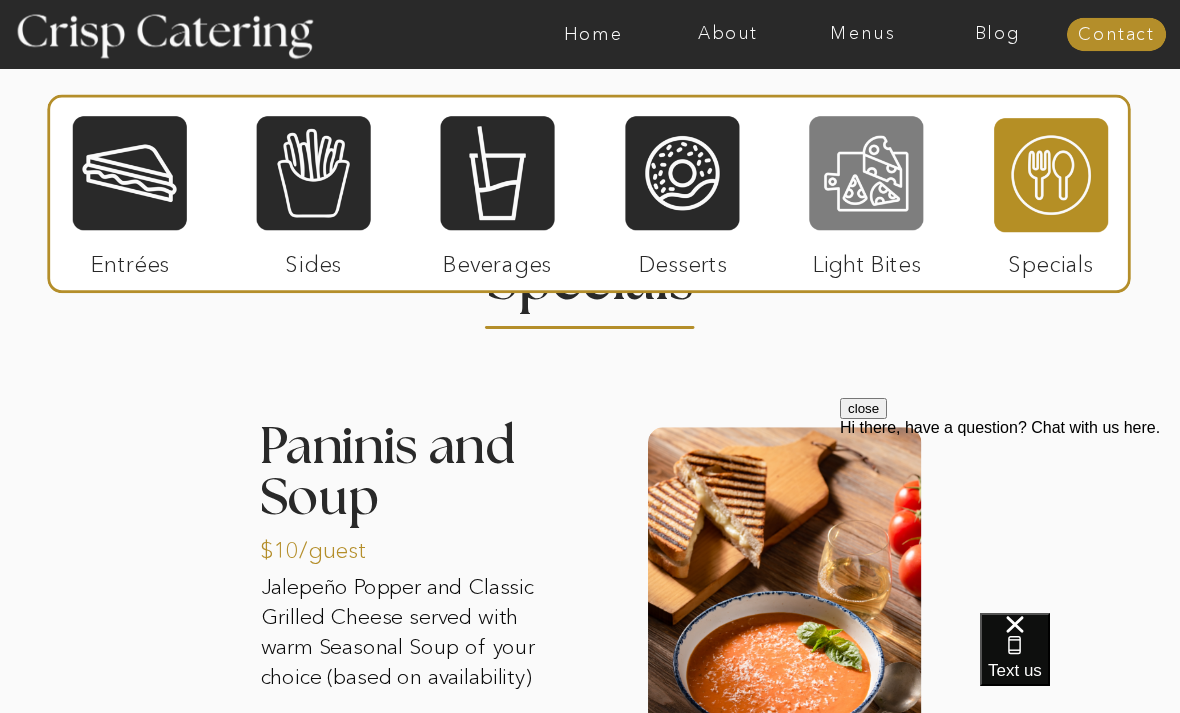 click at bounding box center [866, 173] 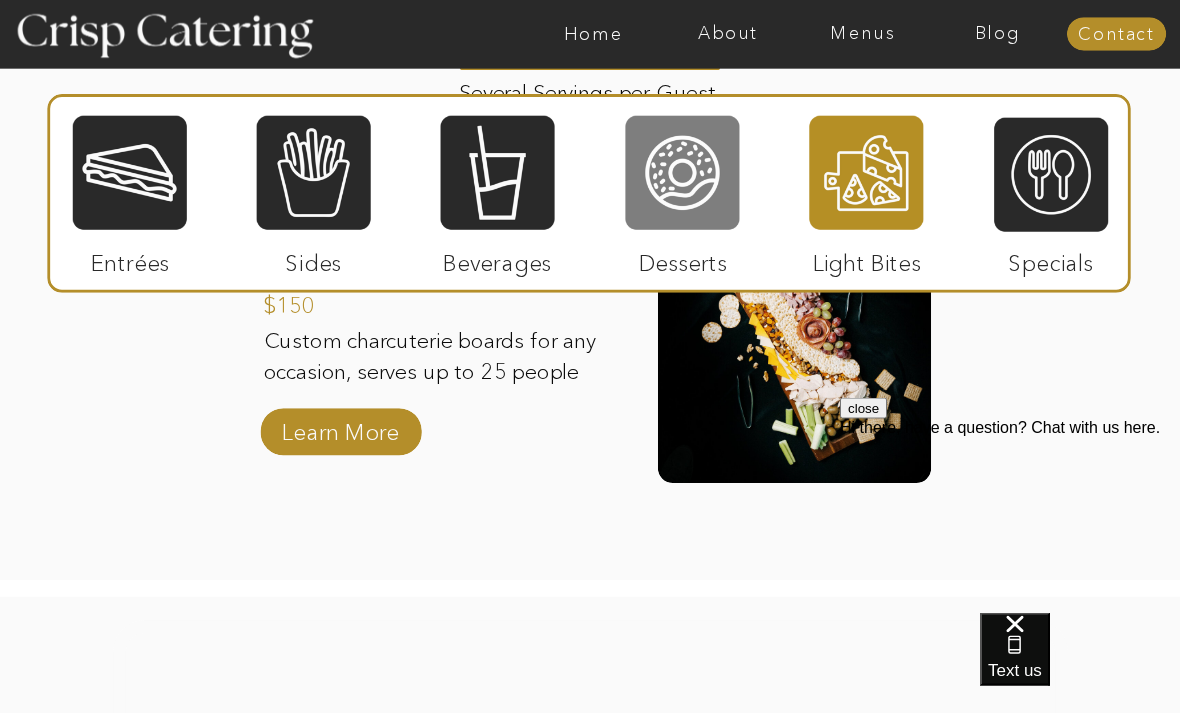 scroll, scrollTop: 2104, scrollLeft: 0, axis: vertical 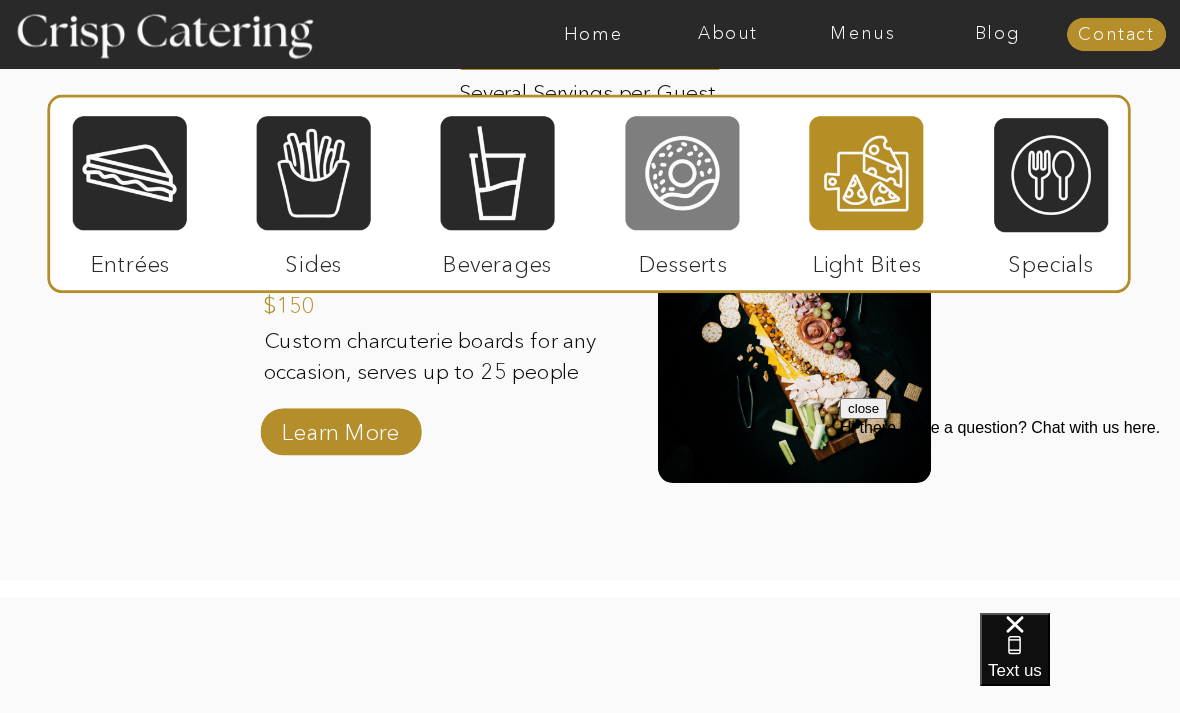 click at bounding box center (682, 173) 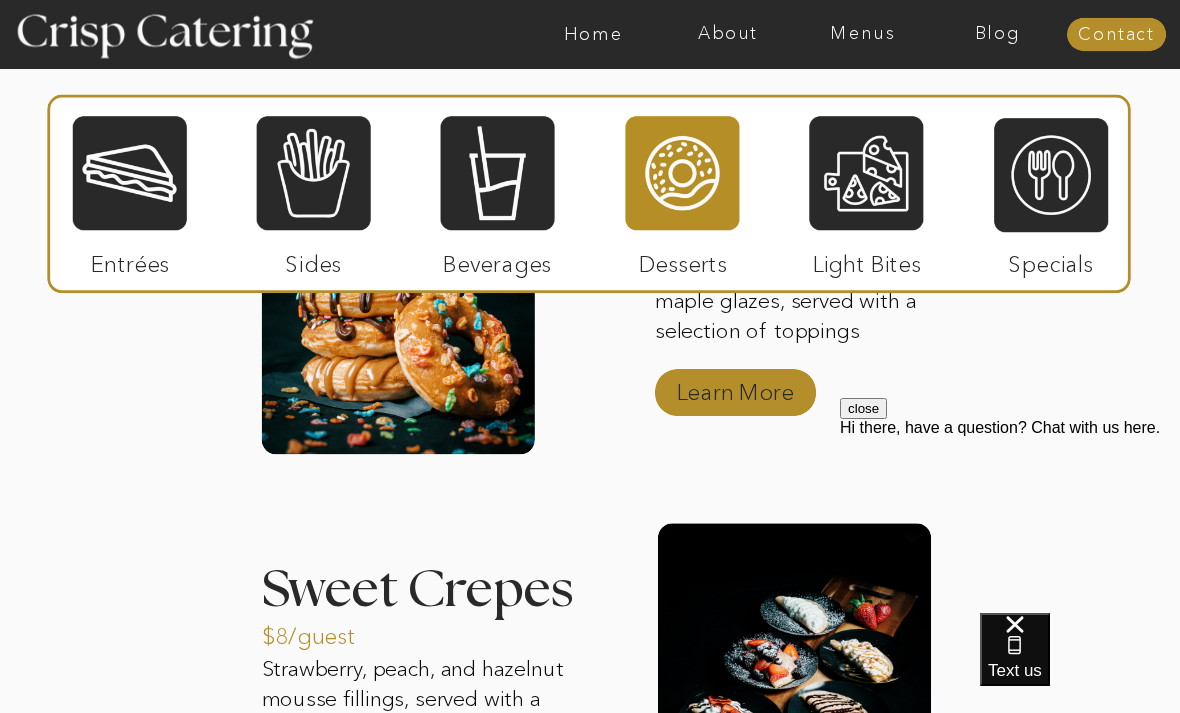 click on "Learn More" at bounding box center [735, 387] 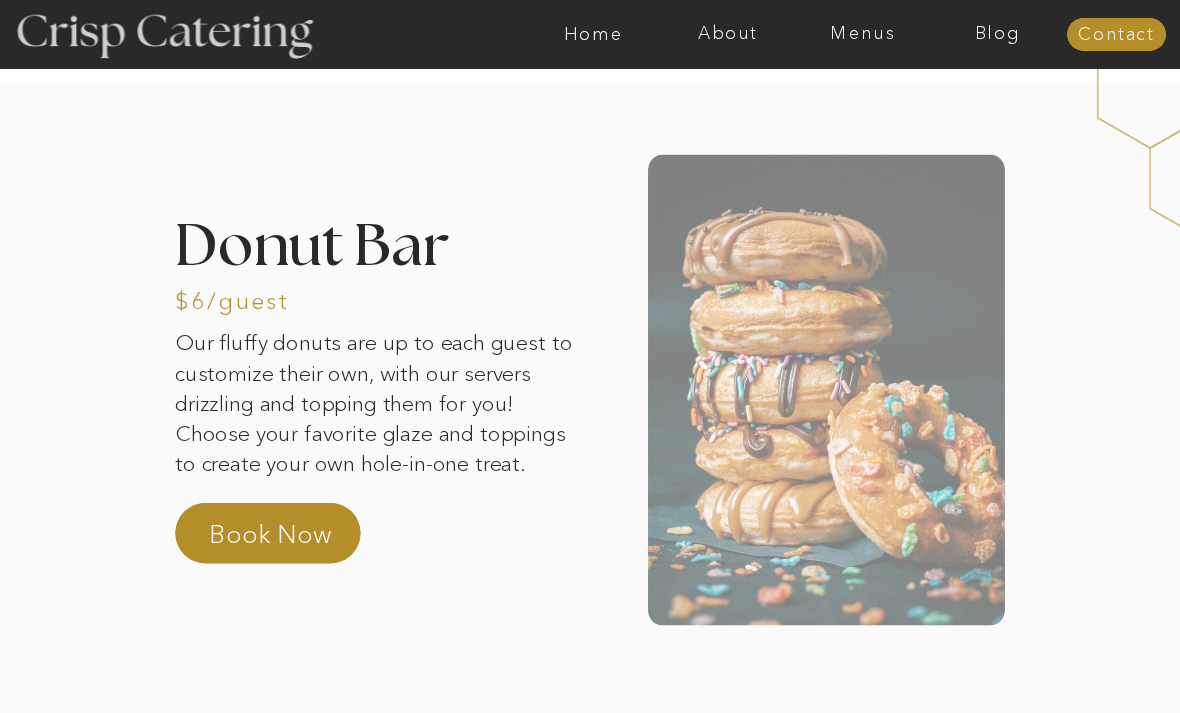 scroll, scrollTop: 0, scrollLeft: 0, axis: both 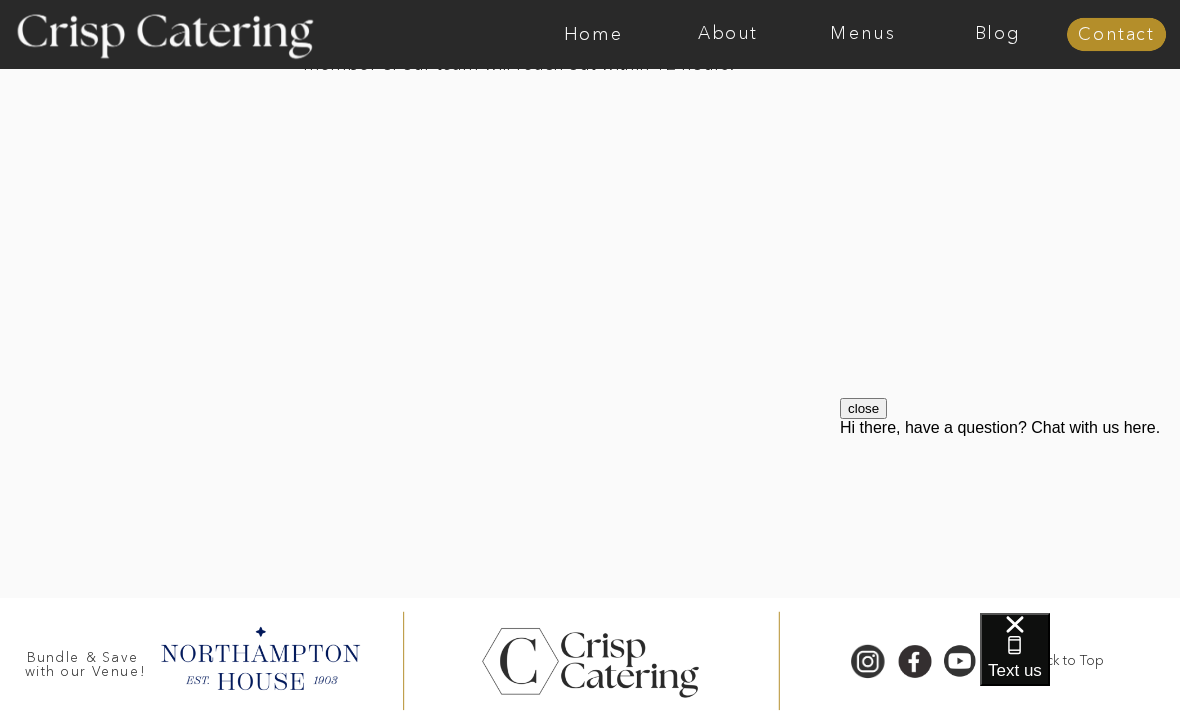 click at bounding box center [590, 237] 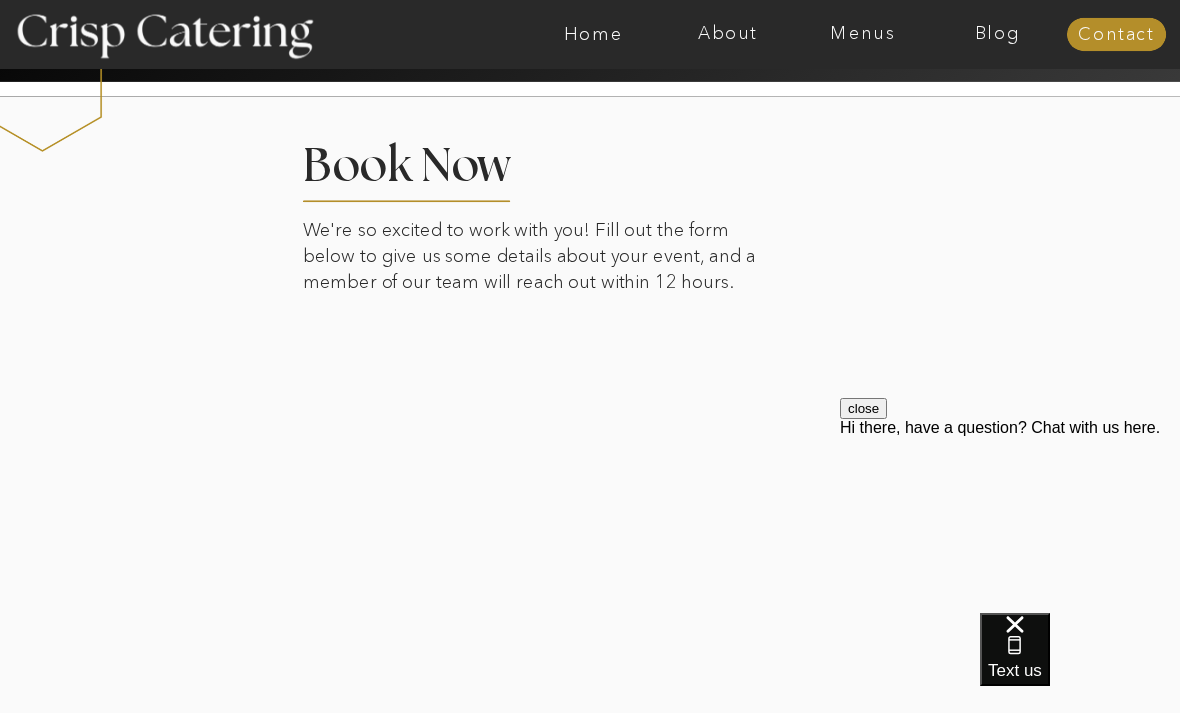 scroll, scrollTop: 2581, scrollLeft: 0, axis: vertical 